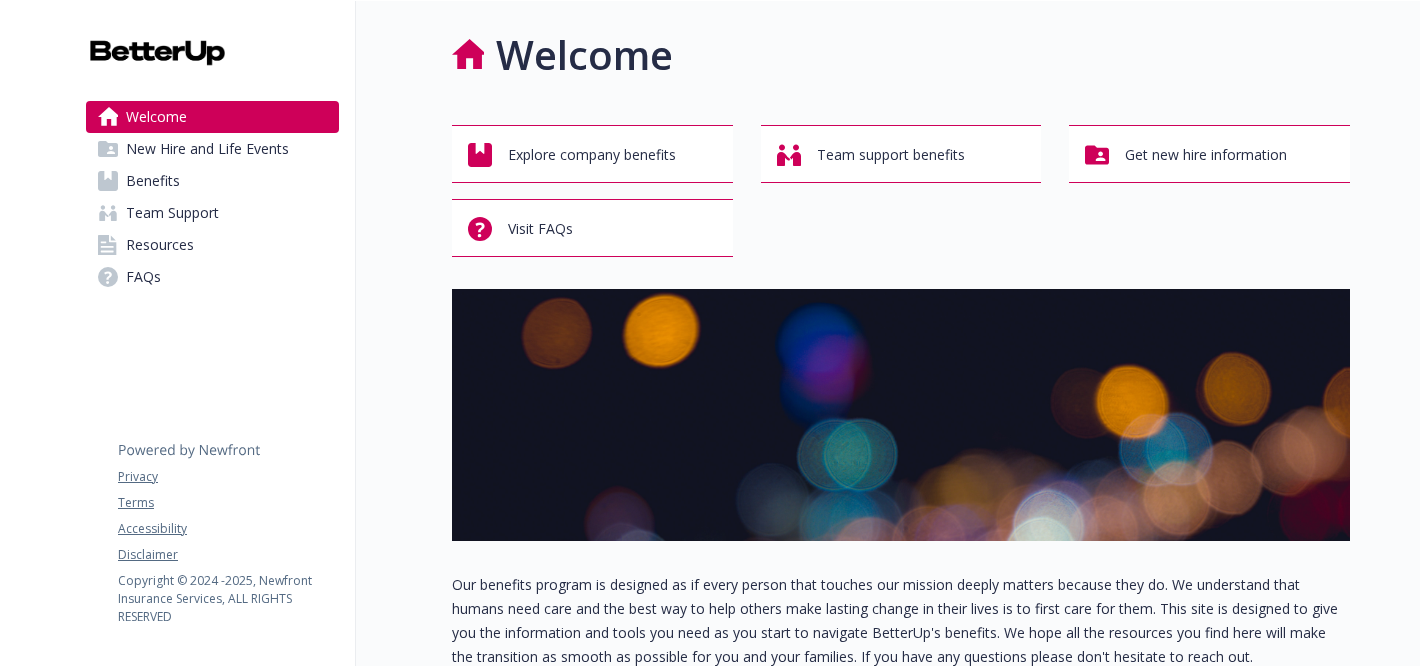 scroll, scrollTop: 0, scrollLeft: 0, axis: both 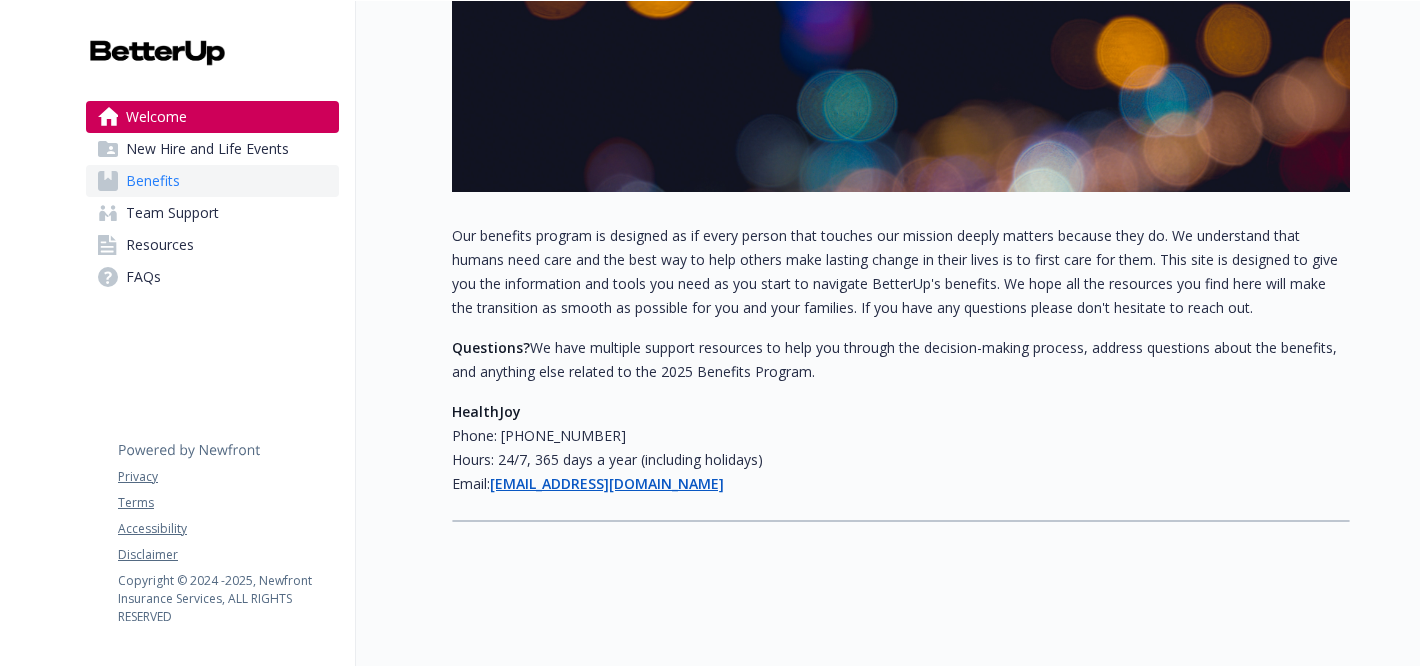 click on "Benefits" at bounding box center [212, 181] 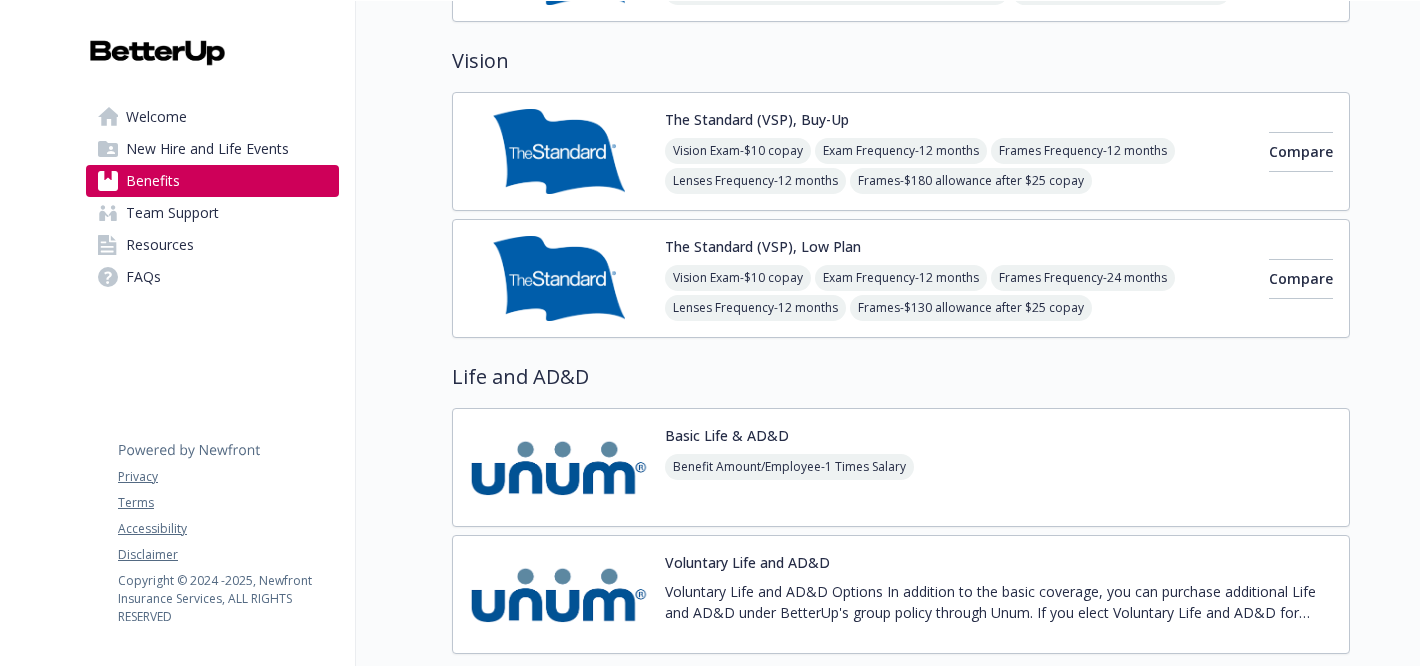 scroll, scrollTop: 1375, scrollLeft: 0, axis: vertical 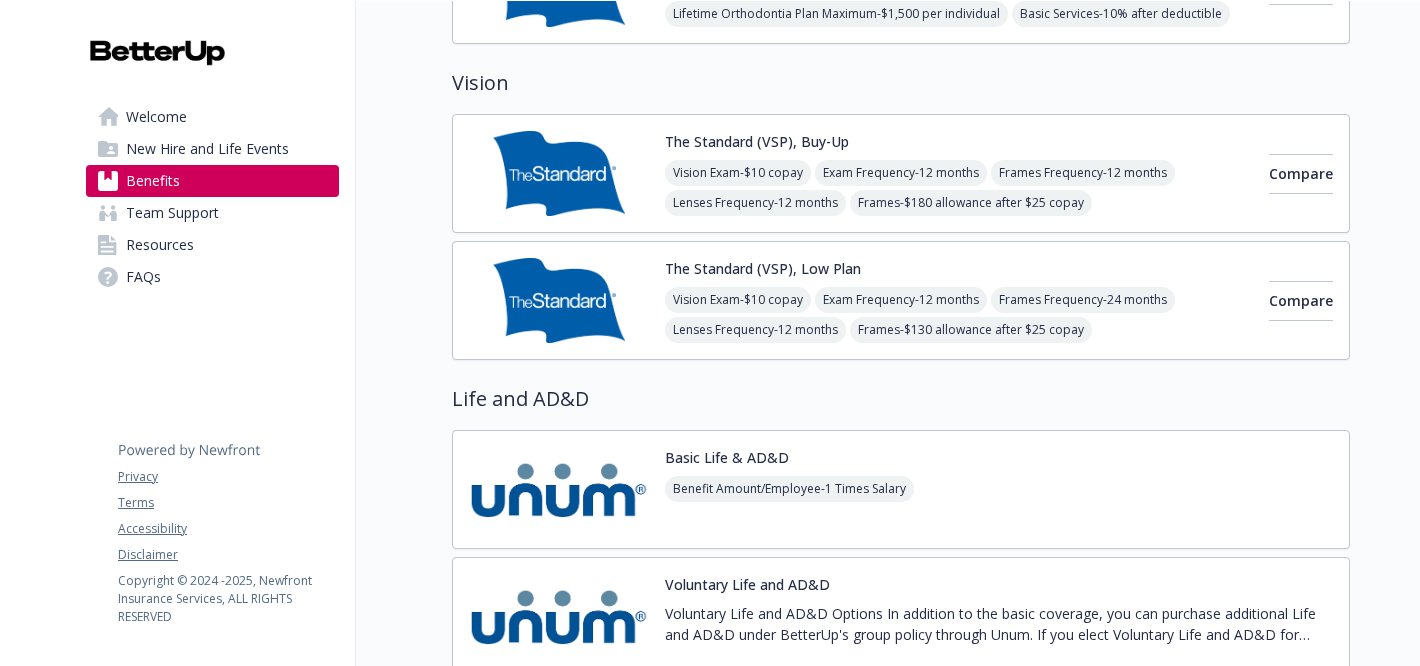 click on "Lenses Frequency  -  12 months" at bounding box center [755, 203] 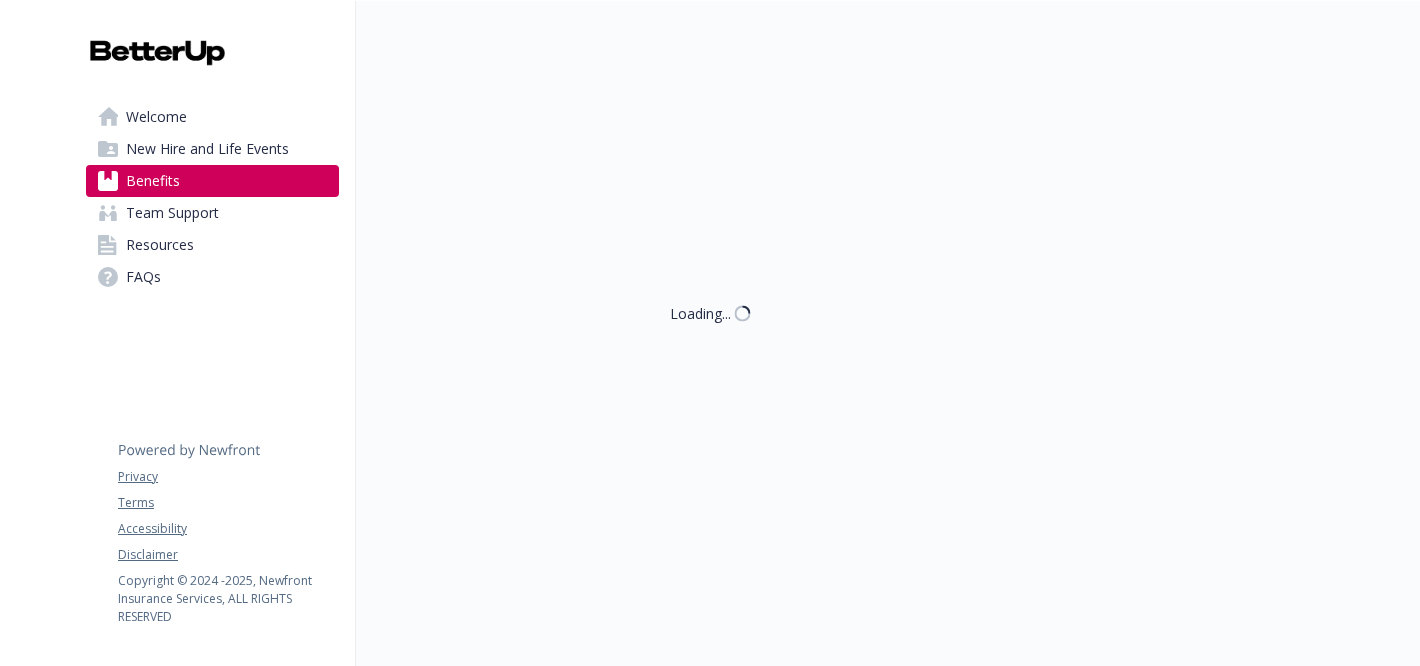 scroll, scrollTop: 1375, scrollLeft: 0, axis: vertical 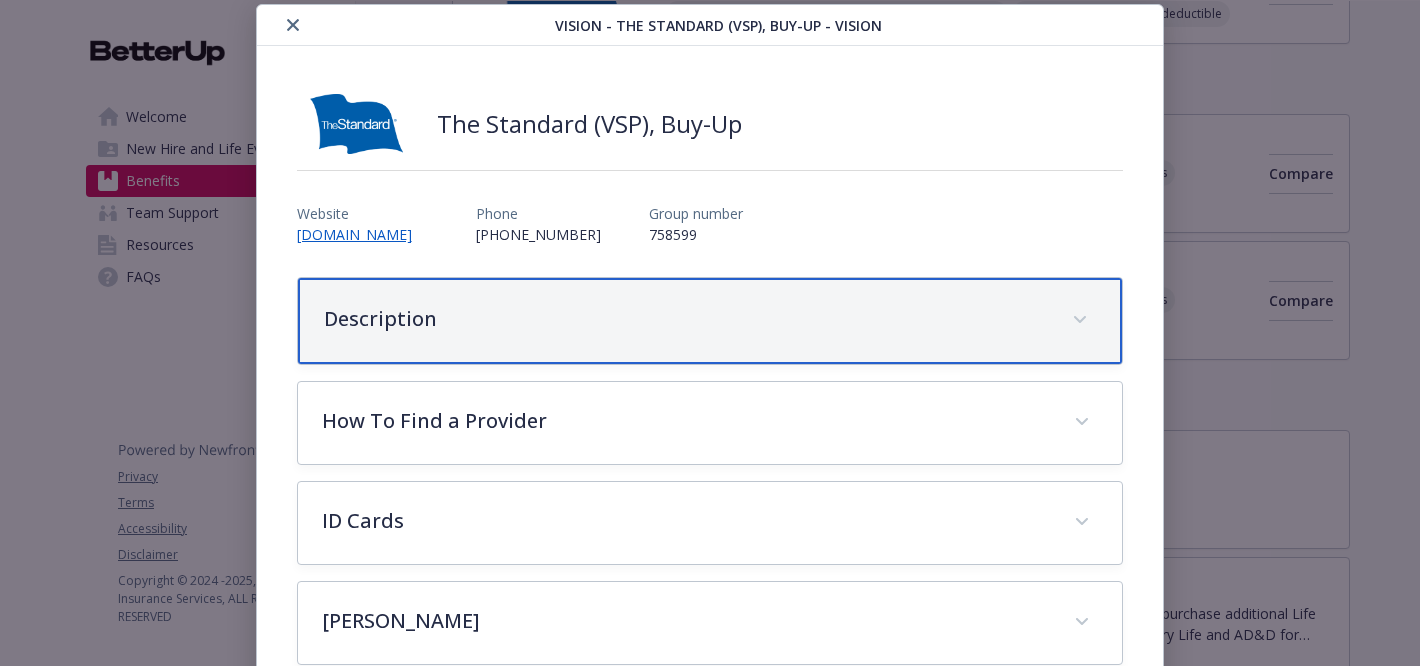 click on "Description" at bounding box center [710, 321] 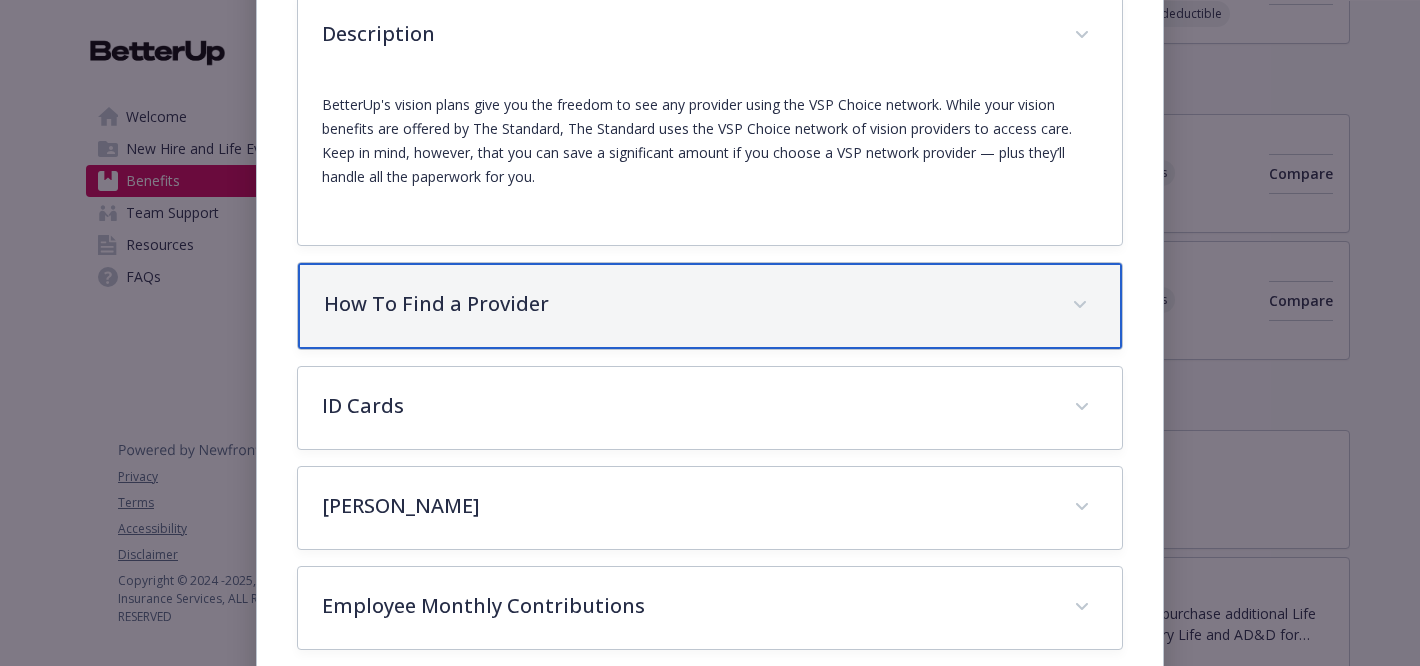 scroll, scrollTop: 341, scrollLeft: 0, axis: vertical 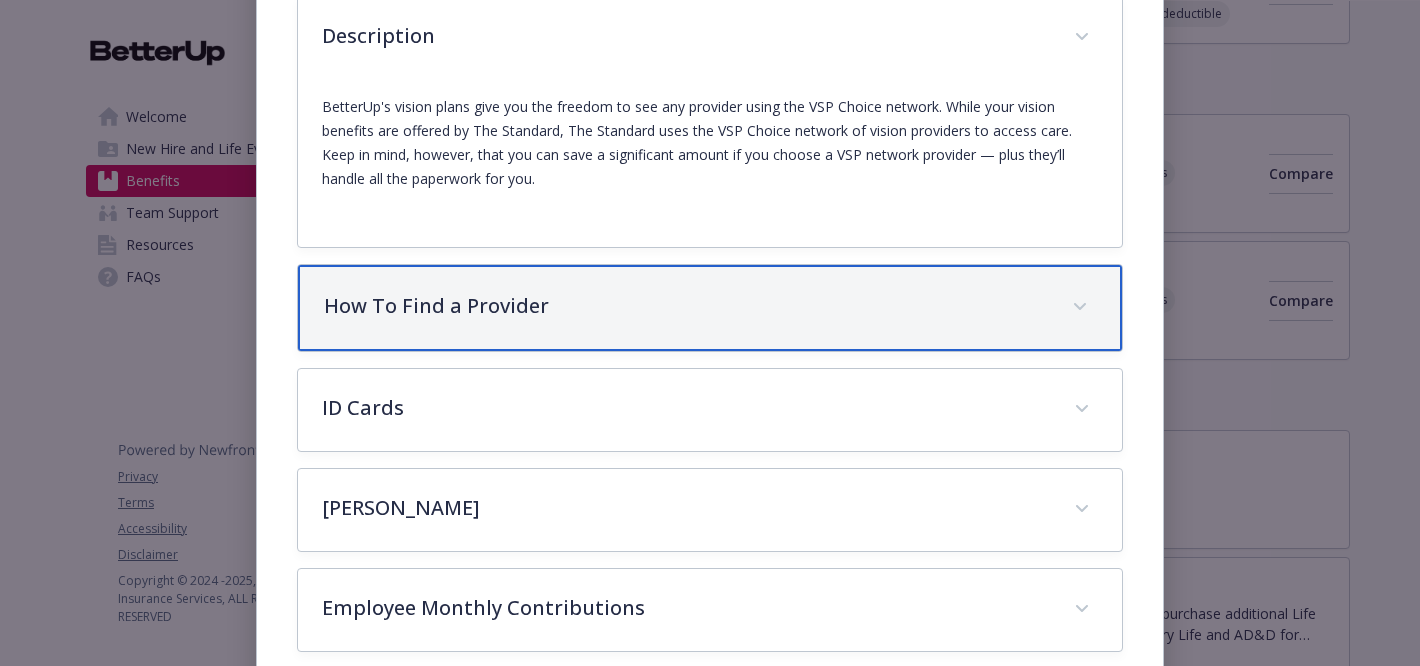 click on "How To Find a Provider" at bounding box center (686, 306) 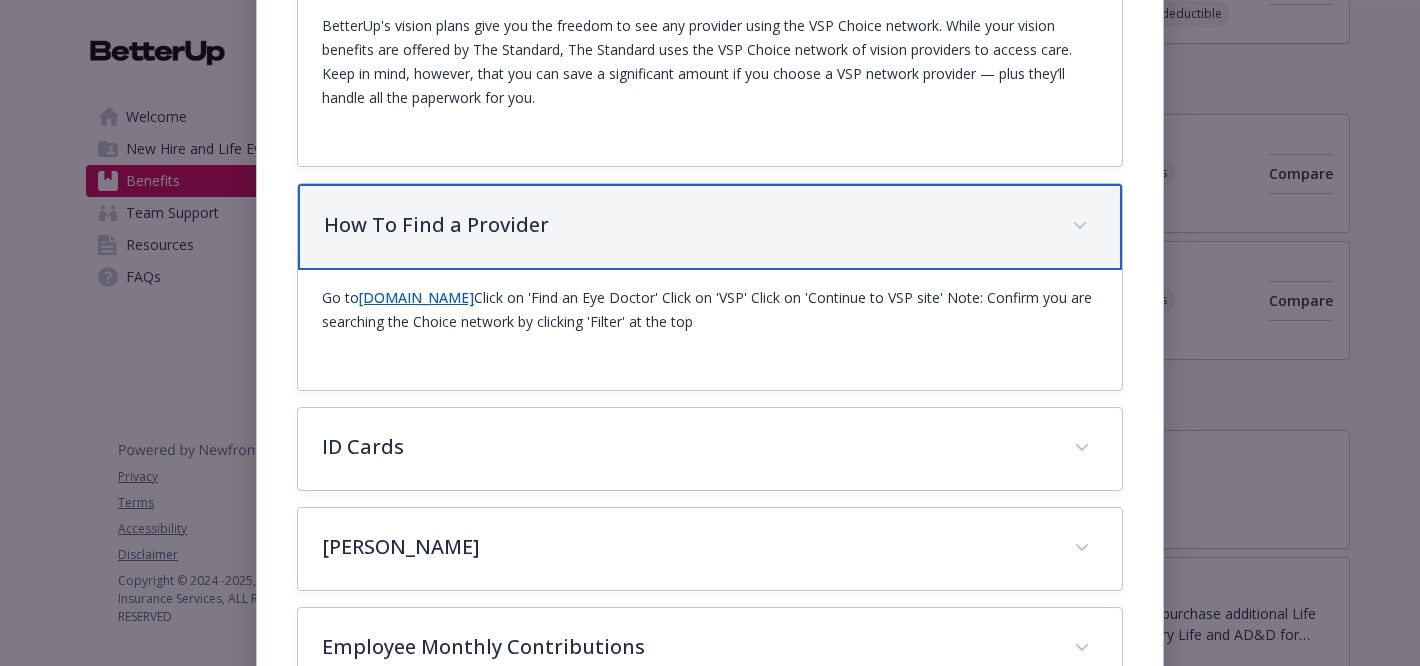 scroll, scrollTop: 521, scrollLeft: 0, axis: vertical 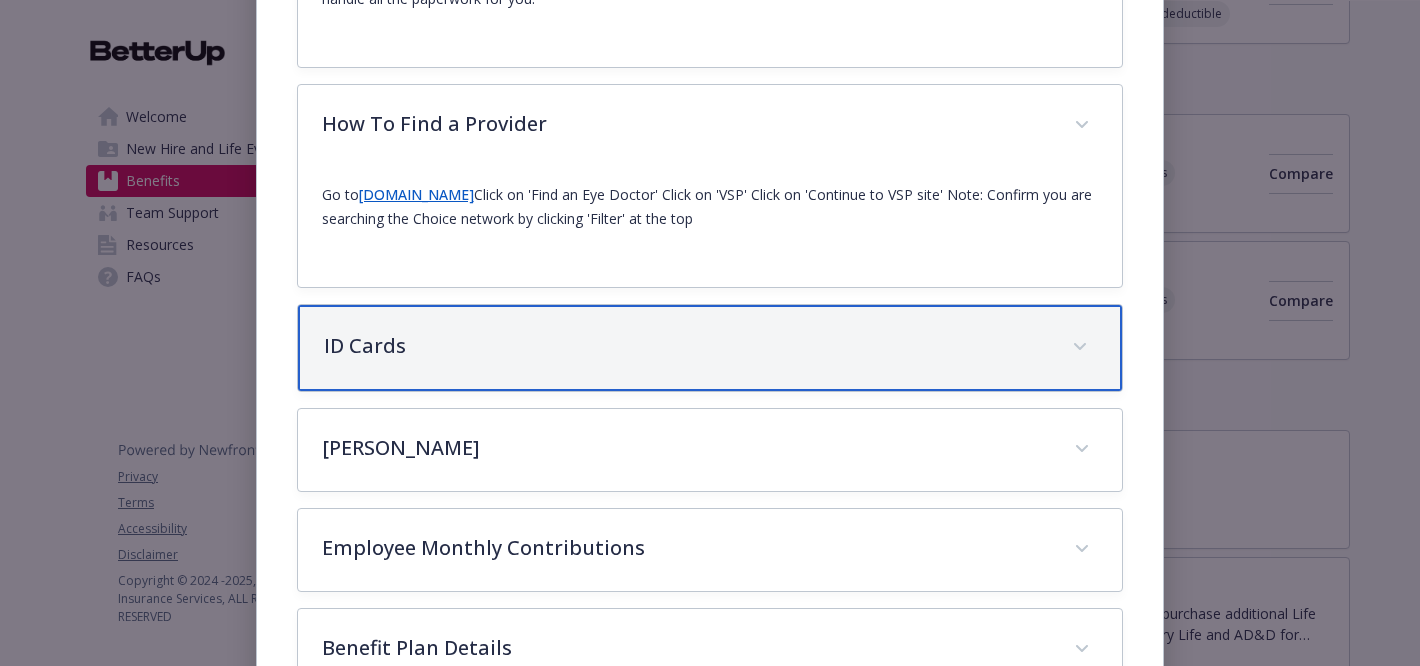 click on "ID Cards" at bounding box center [710, 348] 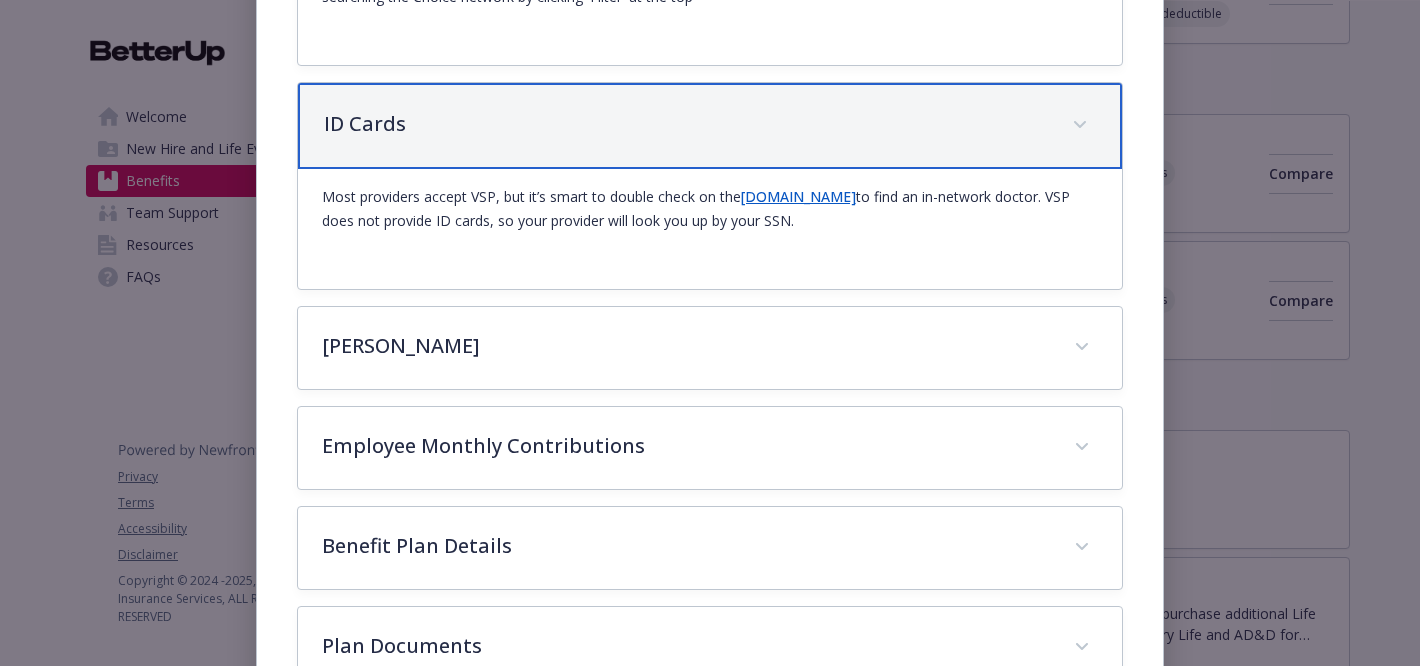 scroll, scrollTop: 750, scrollLeft: 0, axis: vertical 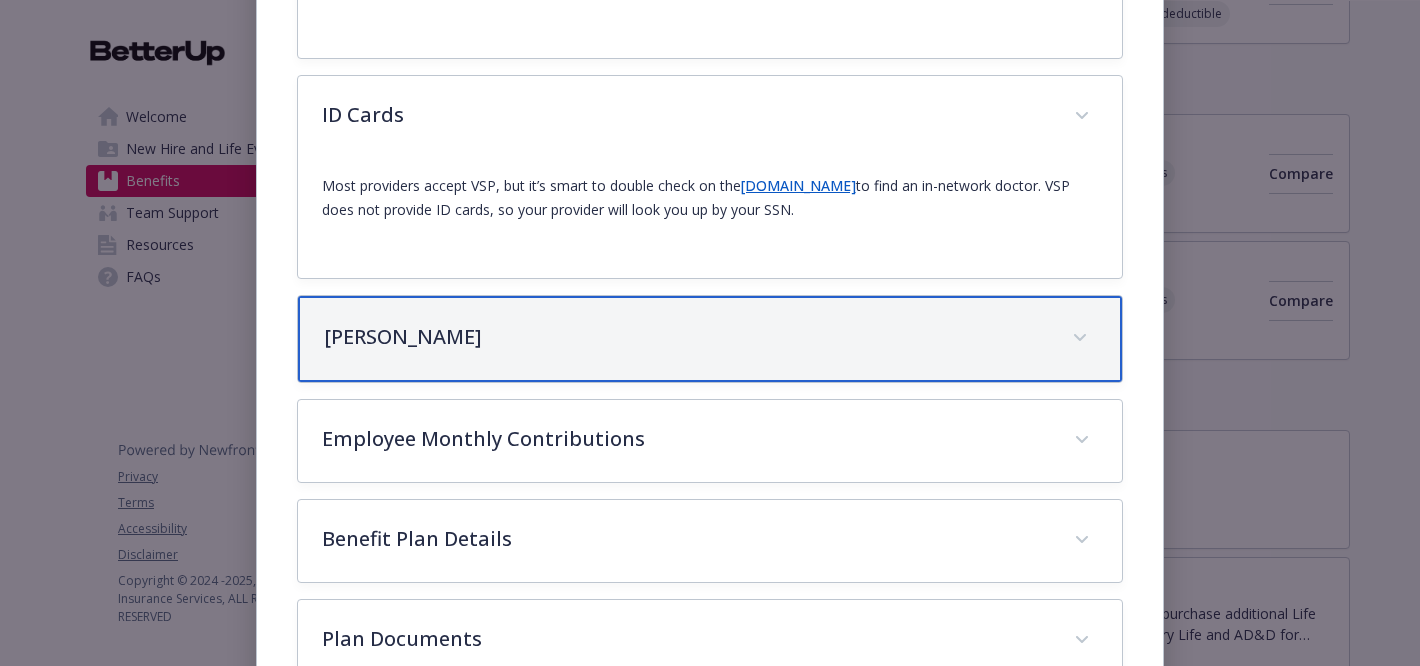 click on "[PERSON_NAME]" at bounding box center [686, 337] 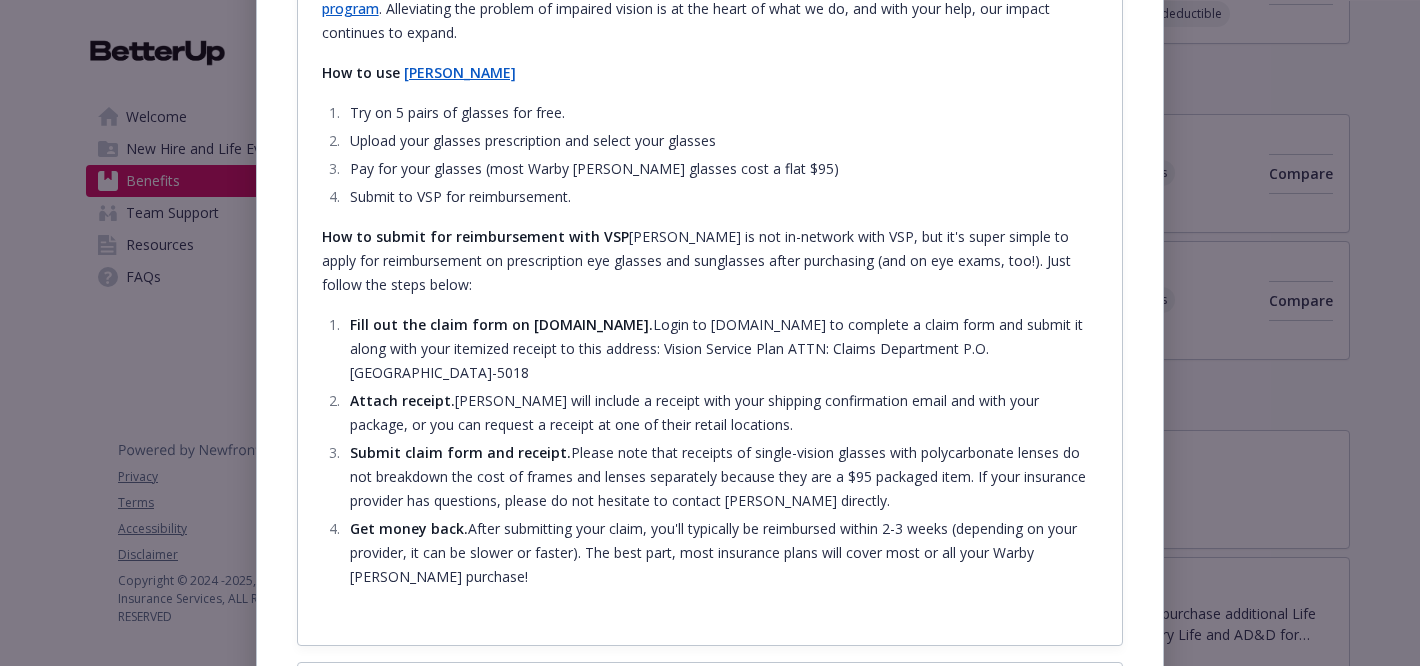 scroll, scrollTop: 1217, scrollLeft: 0, axis: vertical 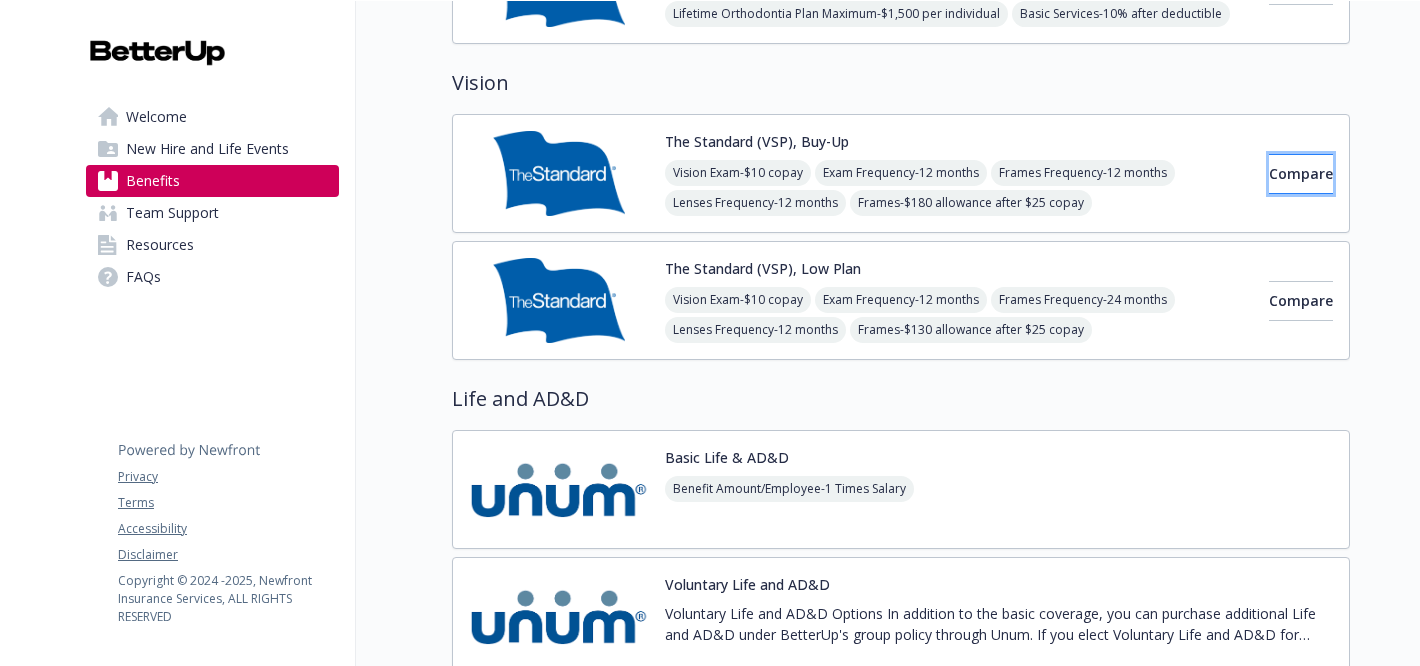 click on "Compare" at bounding box center (1301, 173) 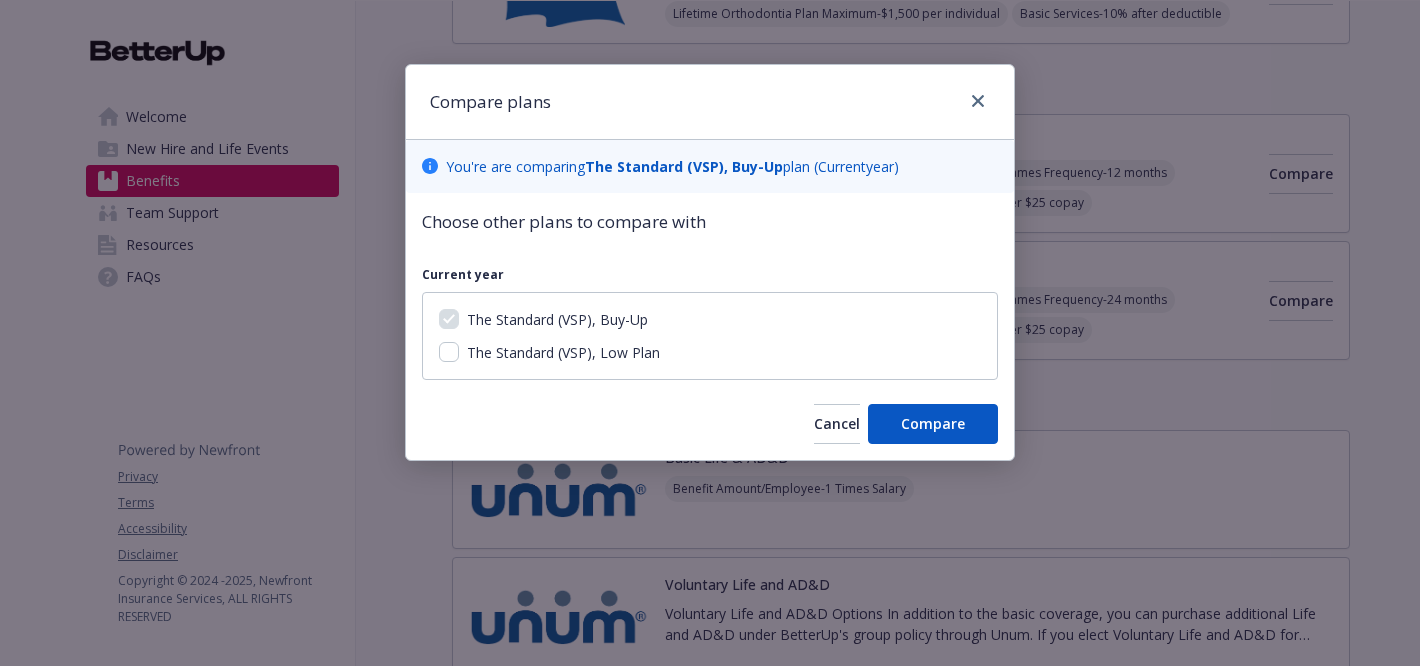 click on "The Standard (VSP), Low Plan" at bounding box center [561, 352] 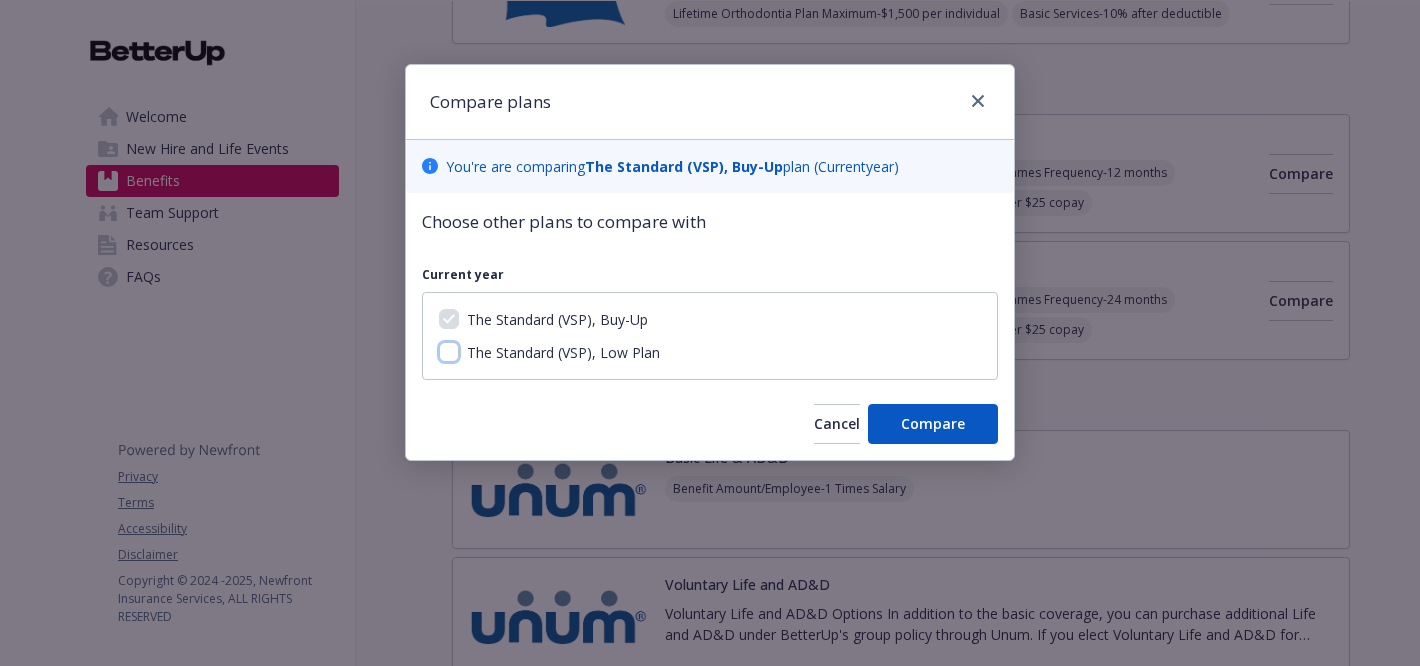 click on "The Standard (VSP), Low Plan" at bounding box center [449, 352] 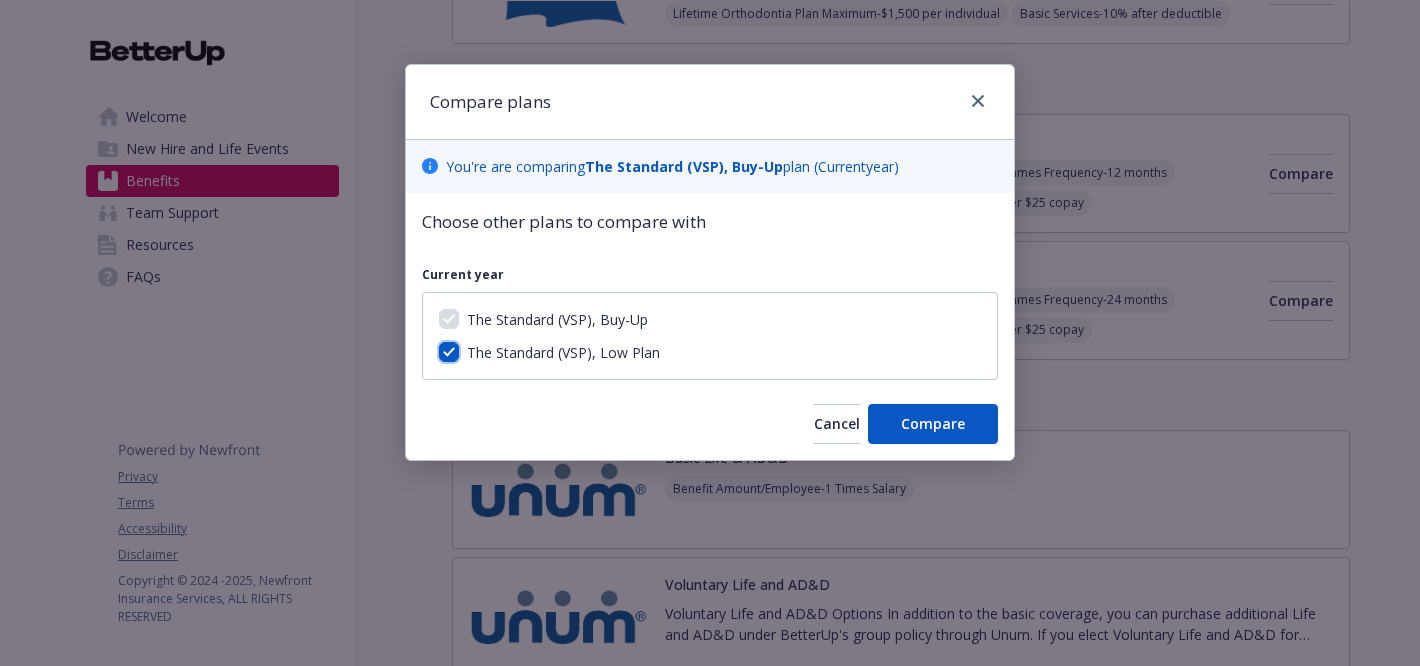 checkbox on "true" 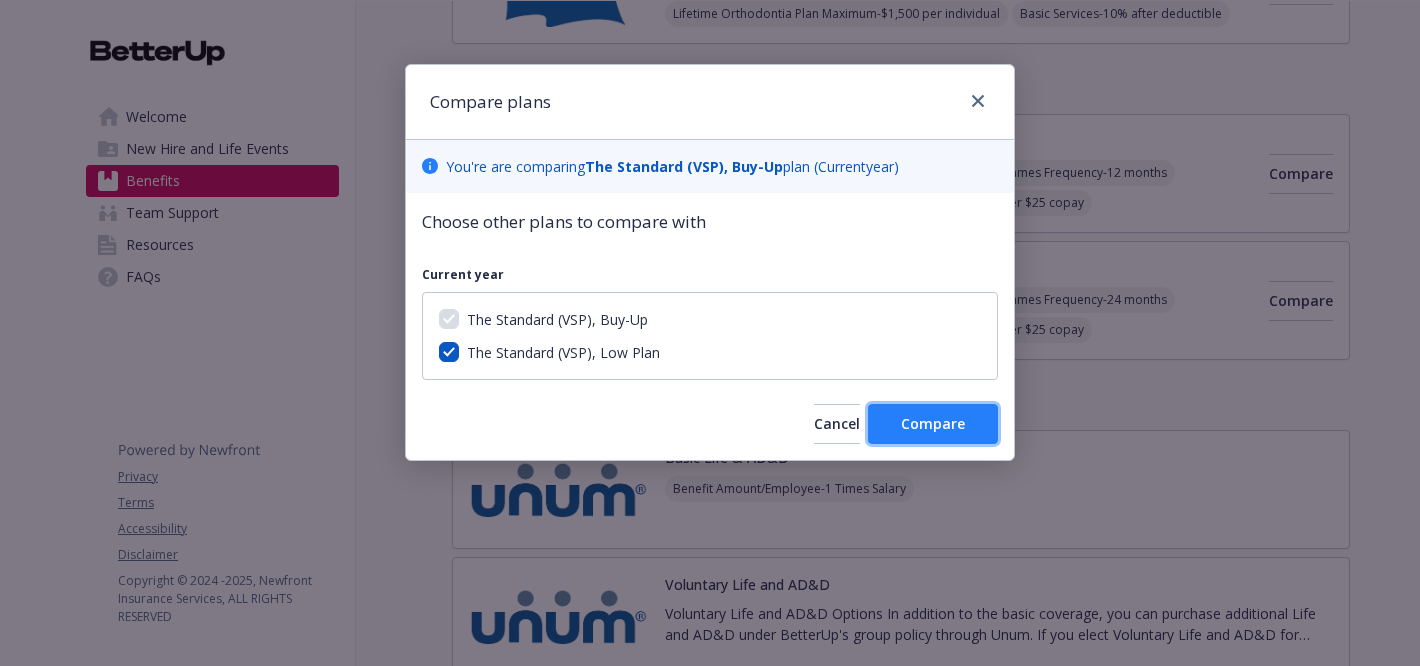 click on "Compare" at bounding box center [933, 423] 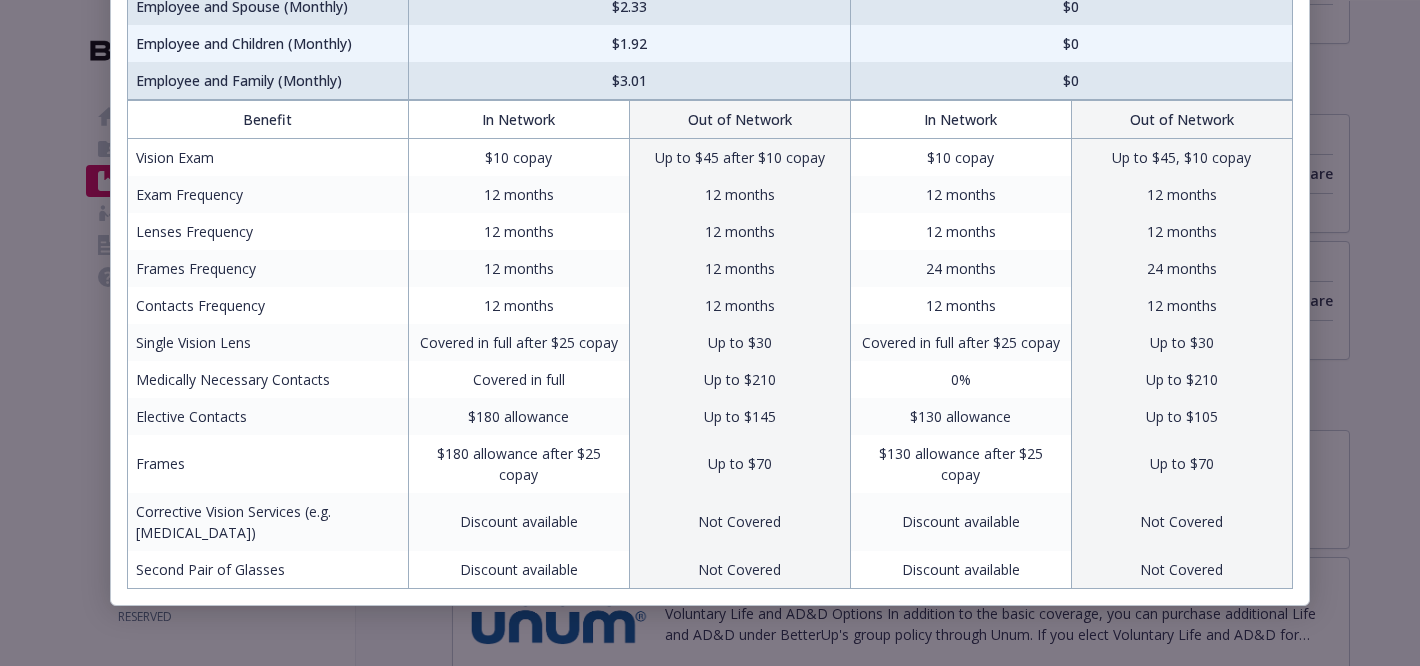 scroll, scrollTop: 259, scrollLeft: 0, axis: vertical 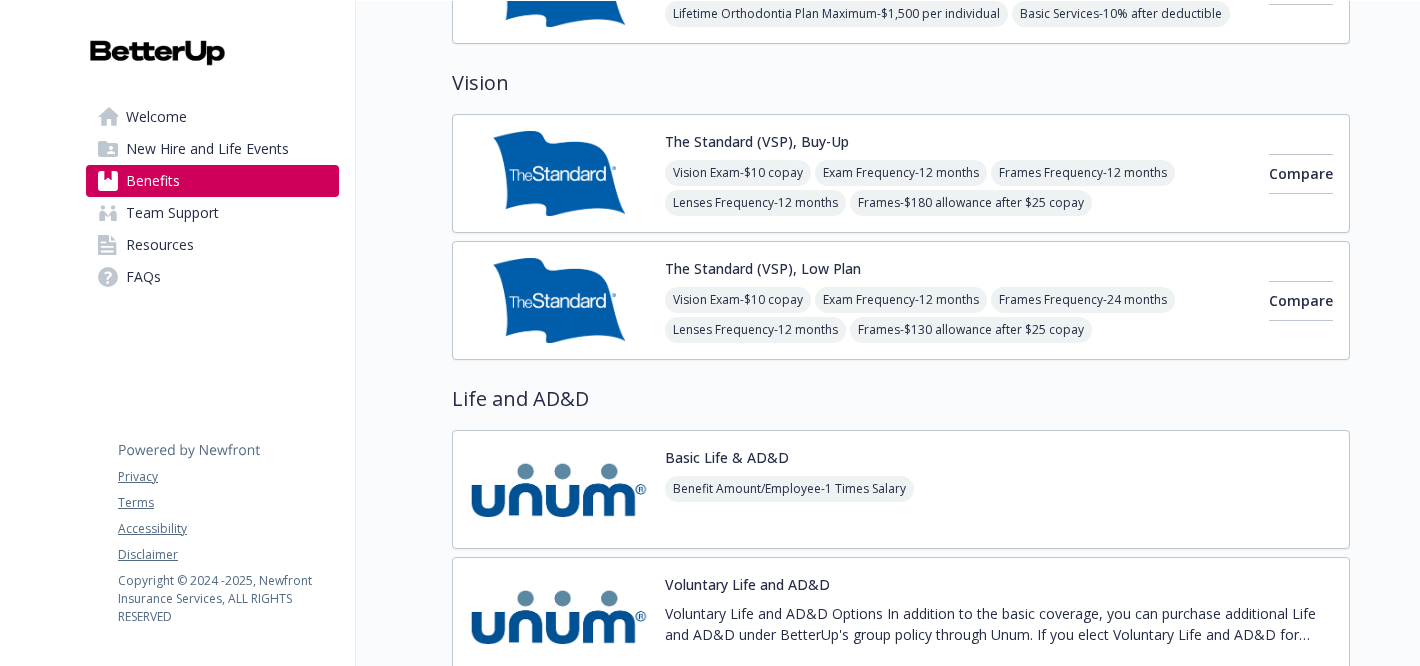 click on "The Standard (VSP), Buy-Up Vision Exam  -  $10 copay Exam Frequency  -  12 months Frames Frequency  -  12 months Lenses Frequency  -  12 months Frames  -  $180 allowance after $25 copay" at bounding box center (959, 173) 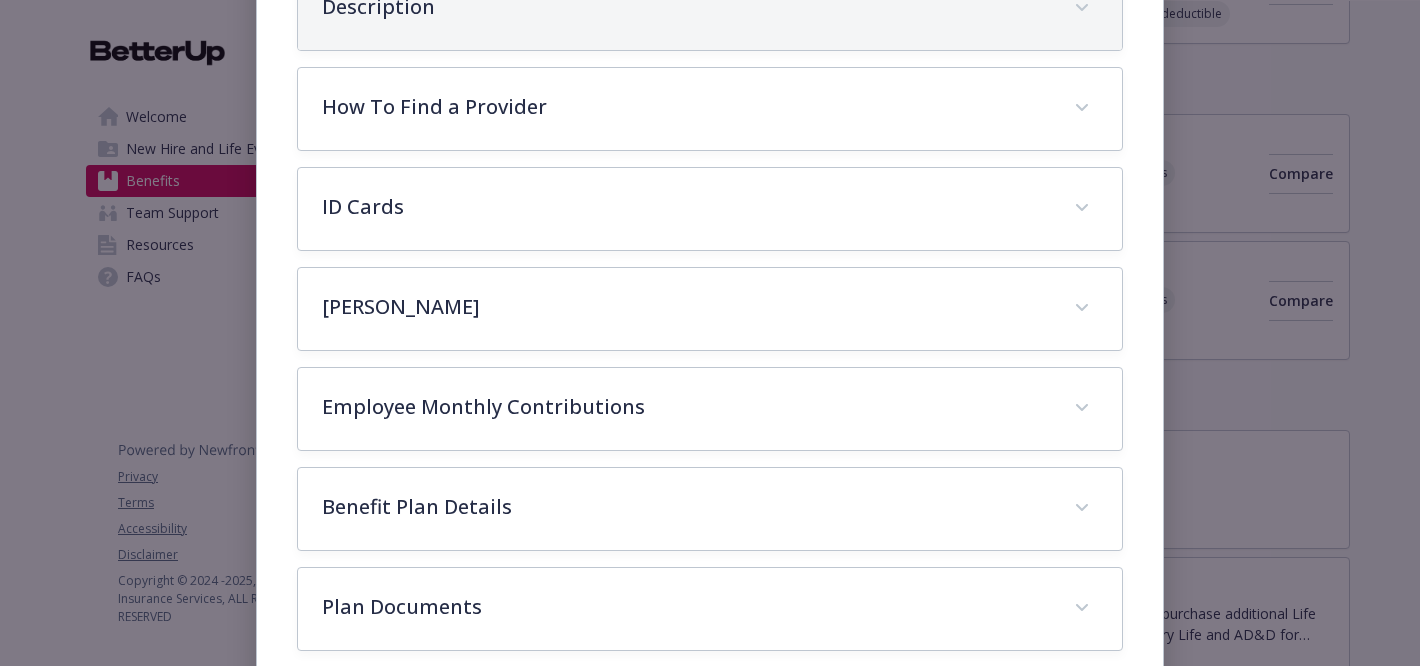 scroll, scrollTop: 404, scrollLeft: 0, axis: vertical 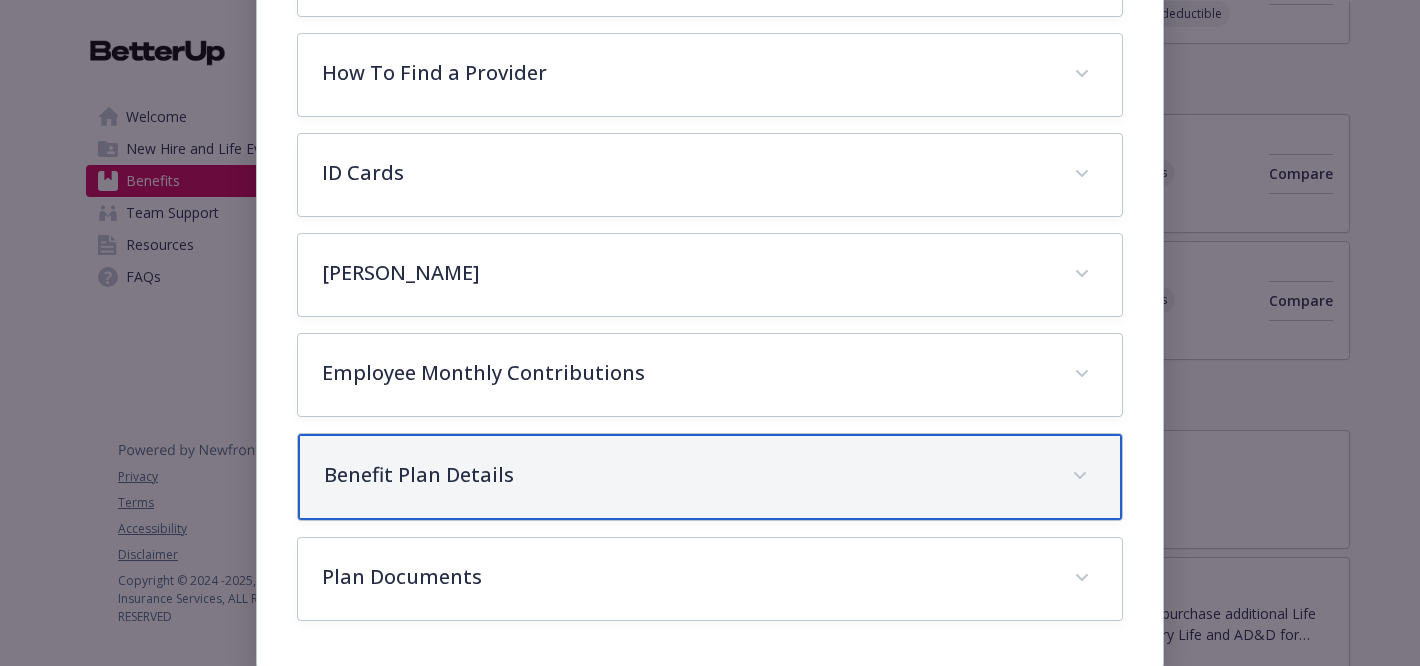 click on "Benefit Plan Details" at bounding box center (686, 475) 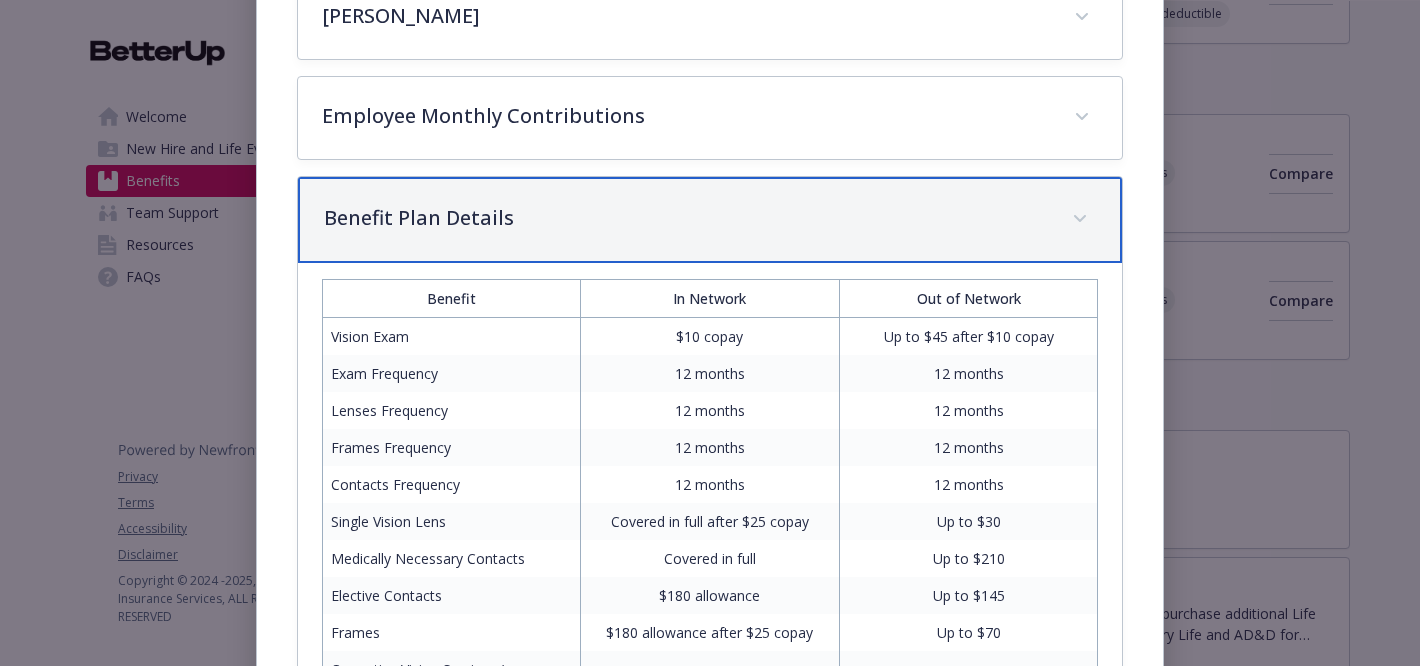 scroll, scrollTop: 725, scrollLeft: 0, axis: vertical 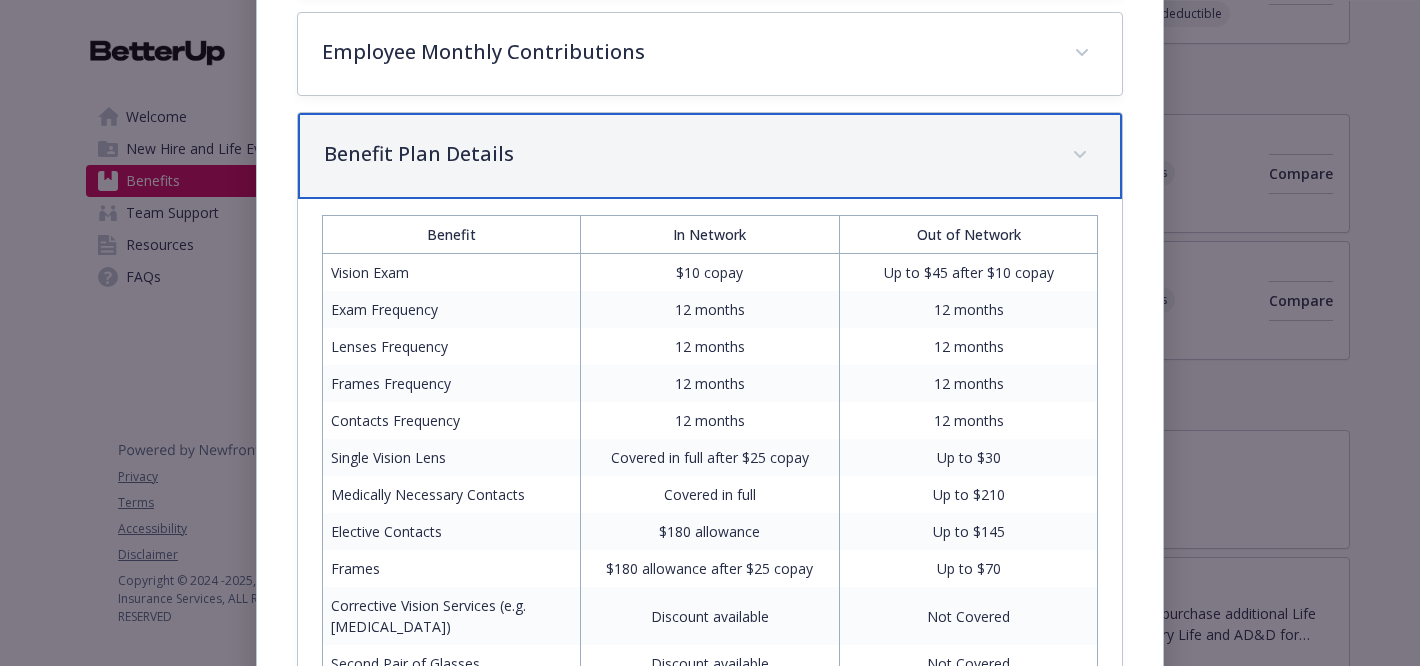 click on "Benefit Plan Details" at bounding box center (686, 154) 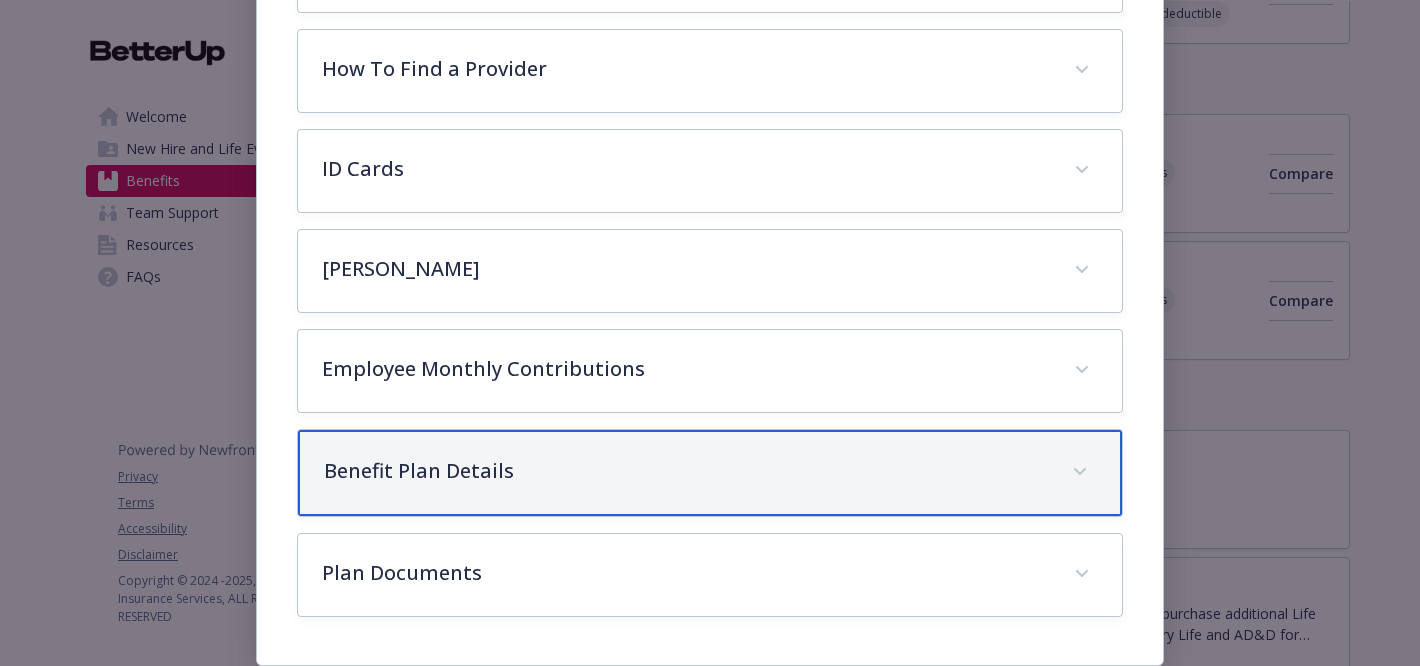 scroll, scrollTop: 408, scrollLeft: 0, axis: vertical 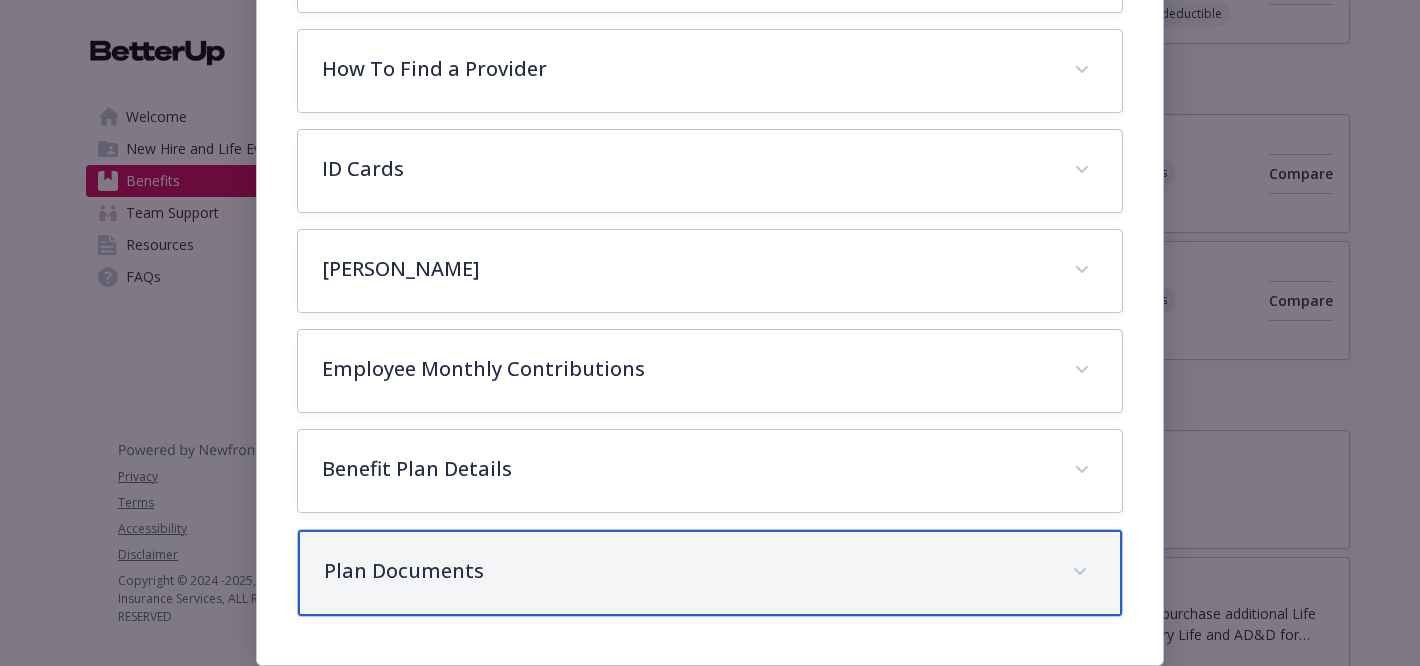 click on "Plan Documents" at bounding box center [686, 571] 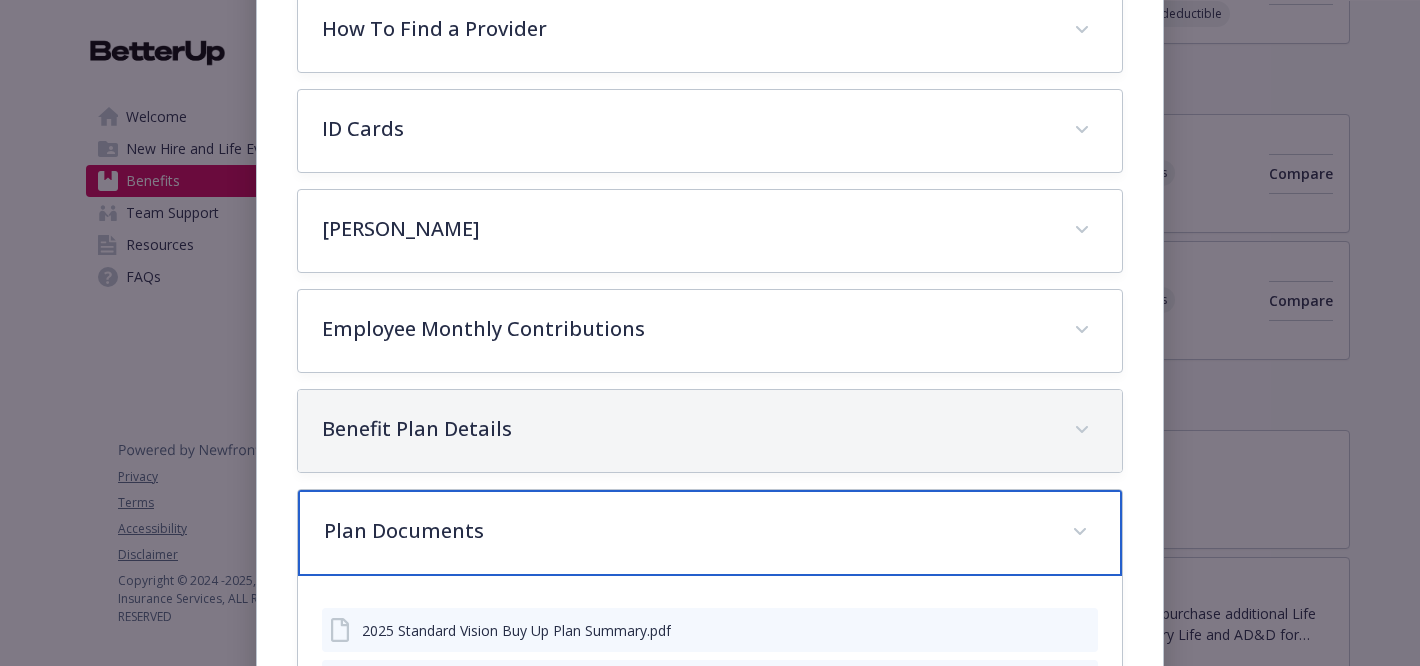 scroll, scrollTop: 447, scrollLeft: 0, axis: vertical 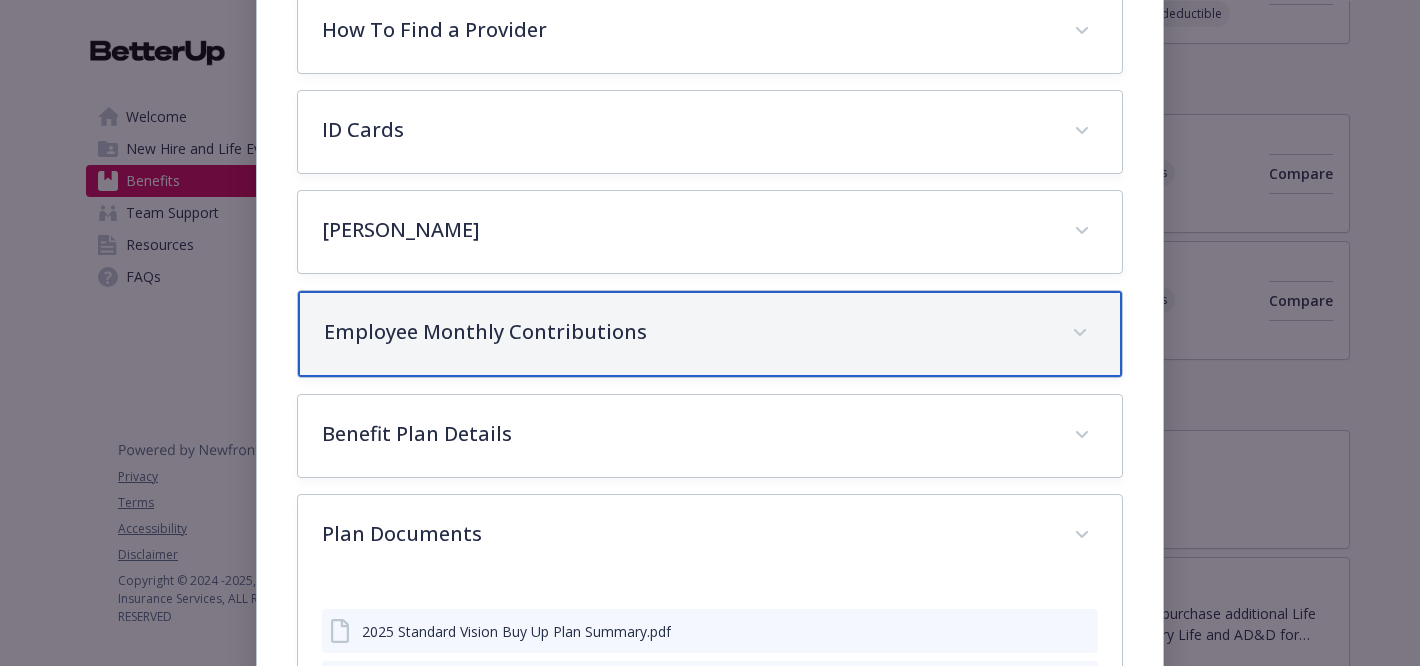 click on "Employee Monthly Contributions" at bounding box center (710, 334) 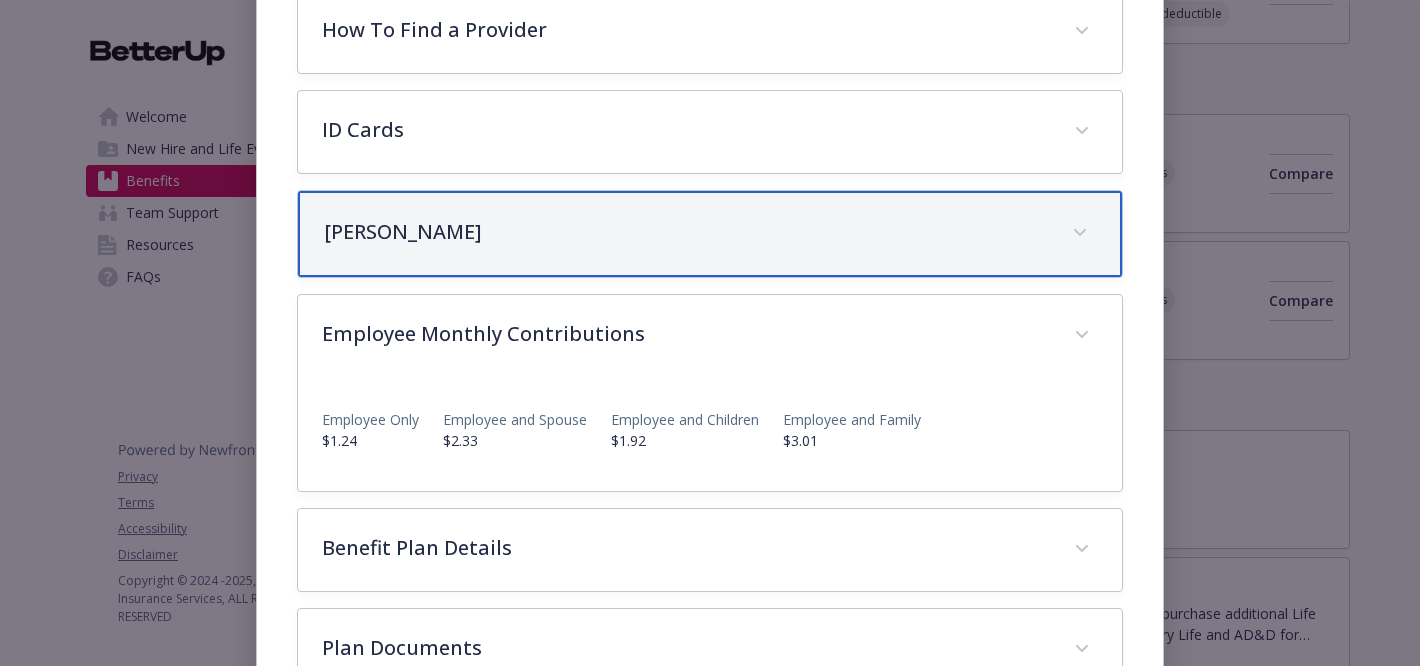click on "[PERSON_NAME]" at bounding box center (686, 232) 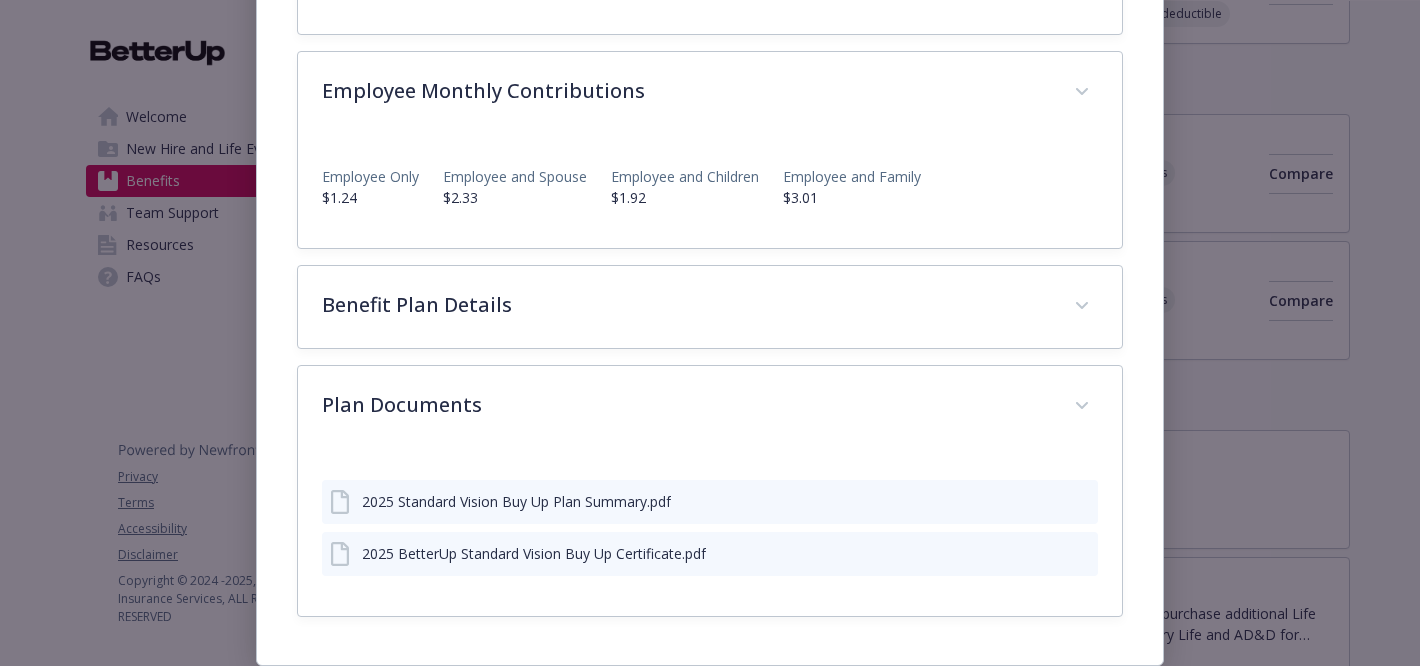 scroll, scrollTop: 1401, scrollLeft: 0, axis: vertical 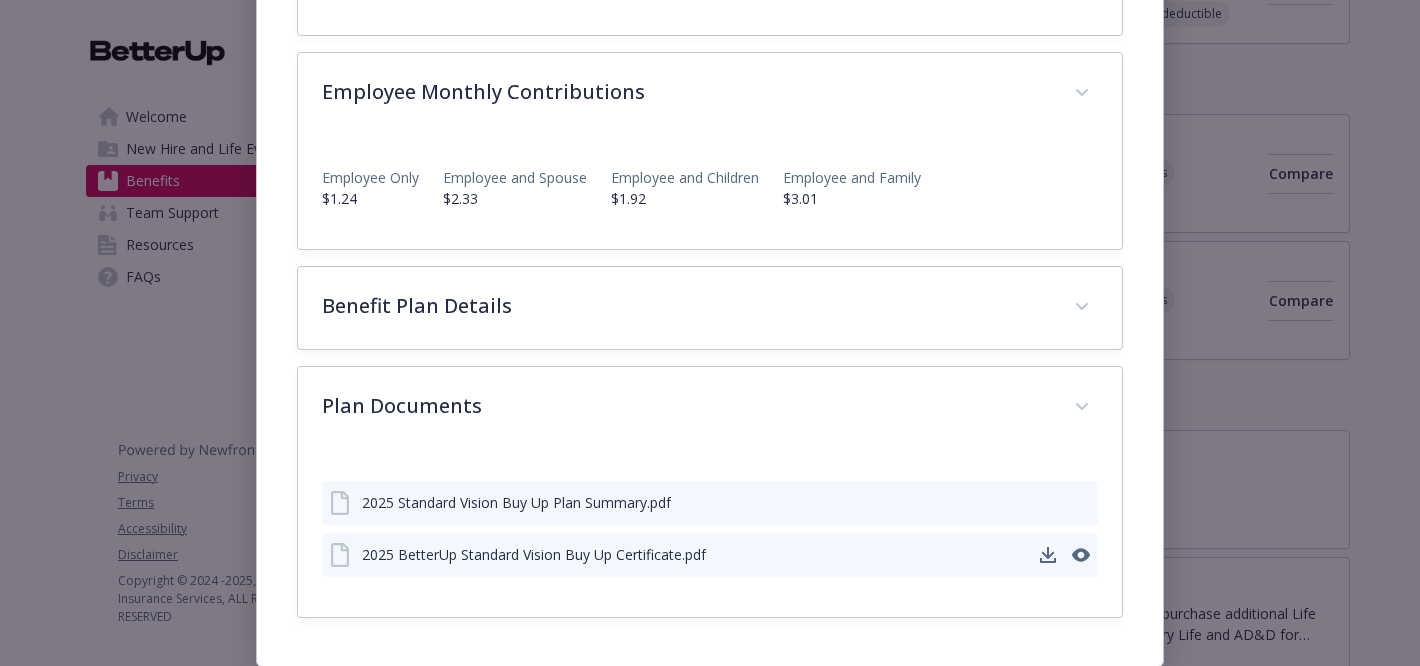 click on "2025 BetterUp Standard Vision Buy Up Certificate.pdf" at bounding box center (534, 554) 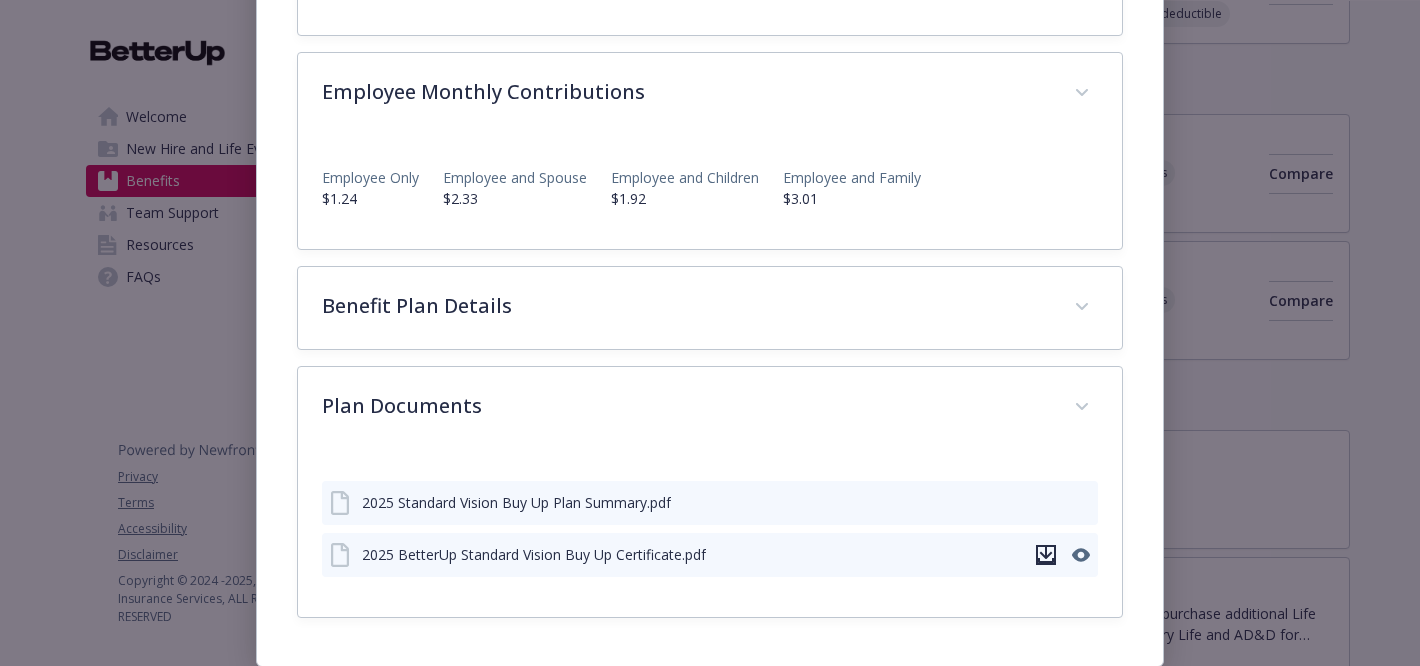 click 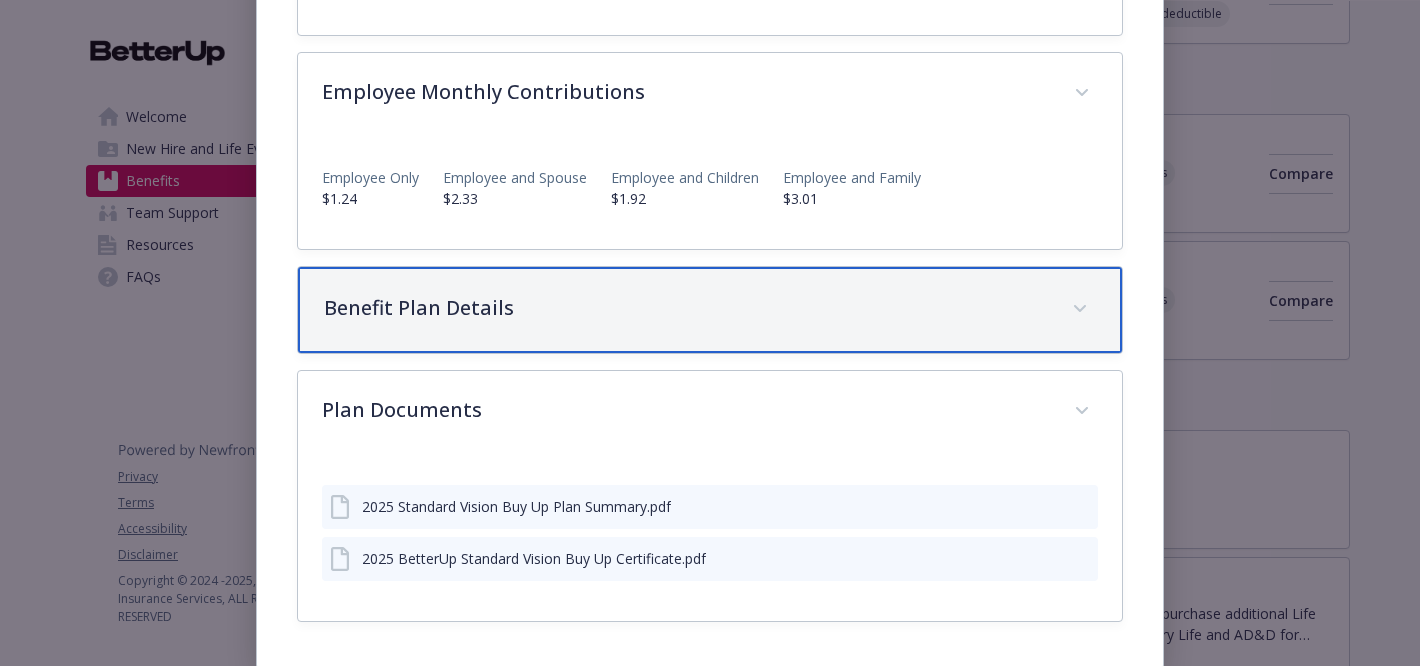 click on "Benefit Plan Details" at bounding box center [710, 310] 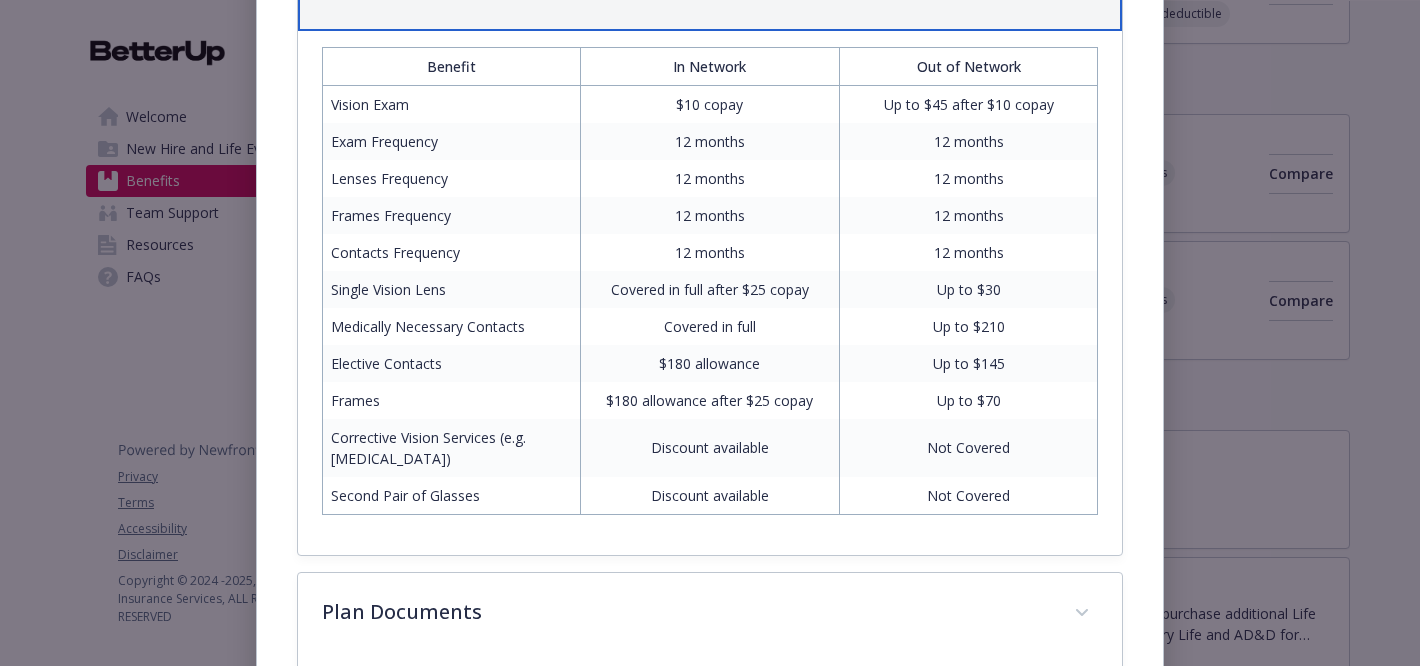 scroll, scrollTop: 1720, scrollLeft: 0, axis: vertical 